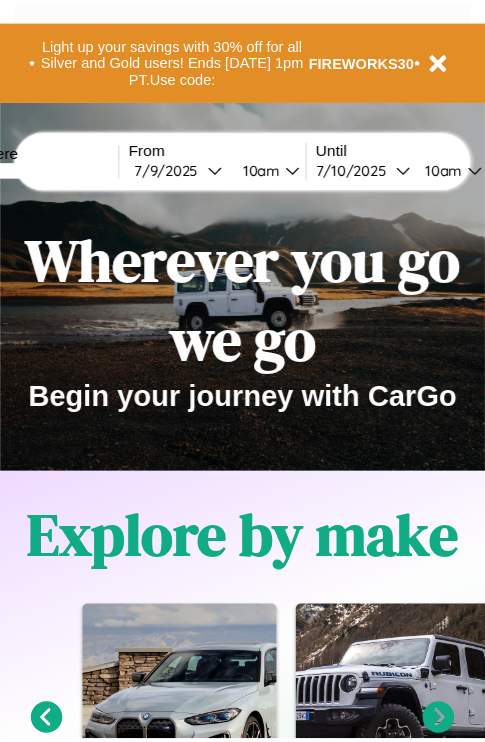scroll, scrollTop: 0, scrollLeft: 0, axis: both 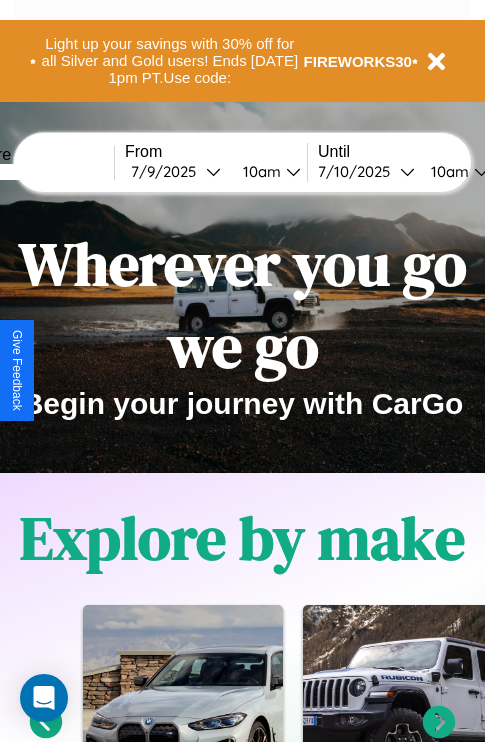 click at bounding box center (39, 172) 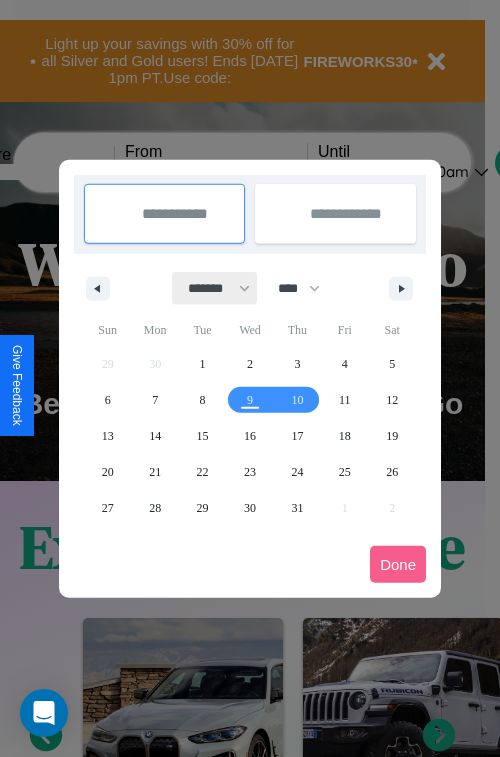 click on "******* ******** ***** ***** *** **** **** ****** ********* ******* ******** ********" at bounding box center (215, 288) 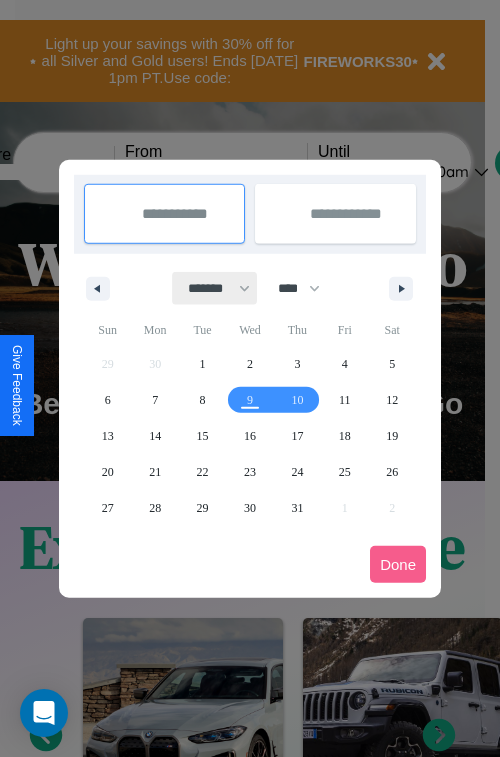 select on "*" 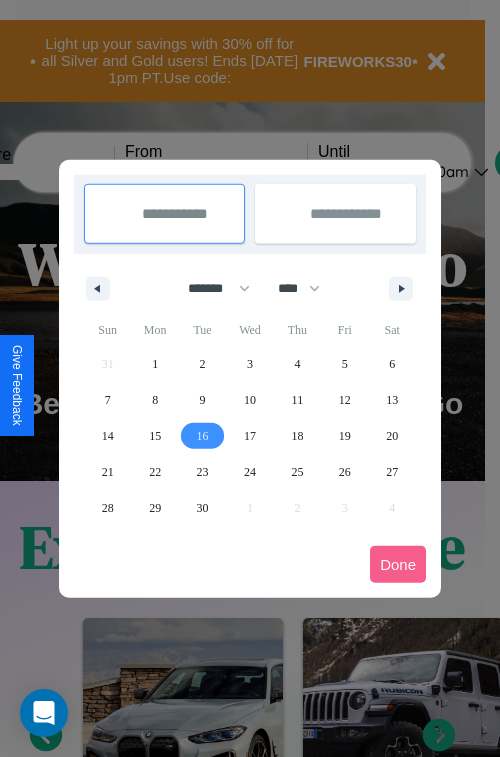 click on "16" at bounding box center [203, 436] 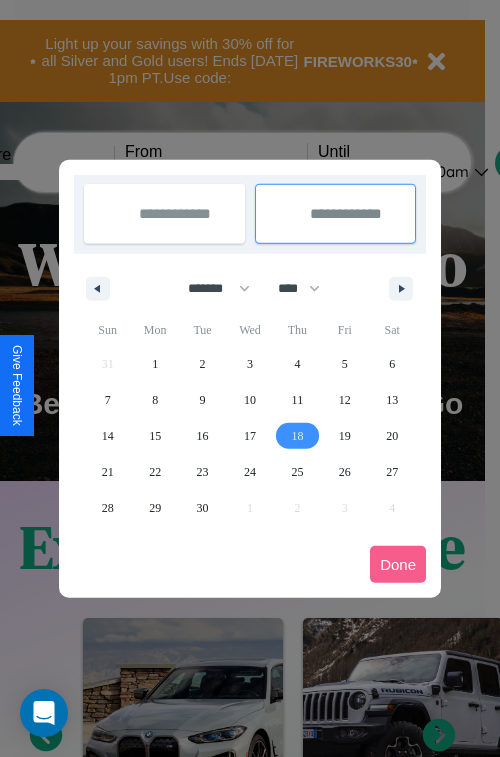 click on "18" at bounding box center [297, 436] 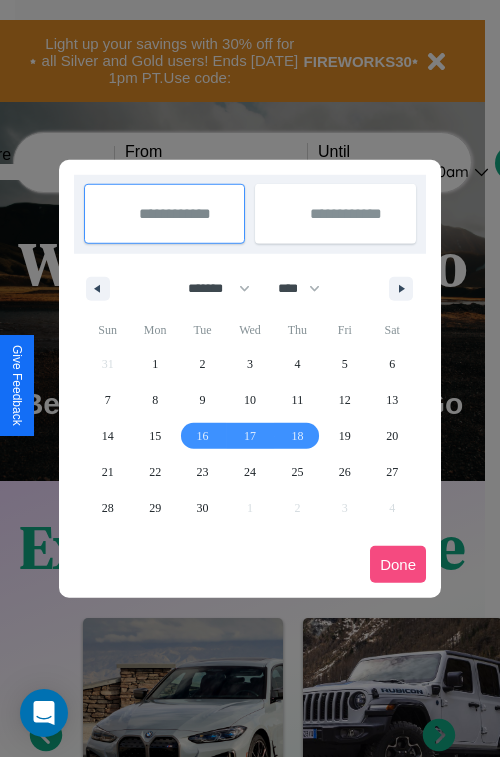 click on "Done" at bounding box center [398, 564] 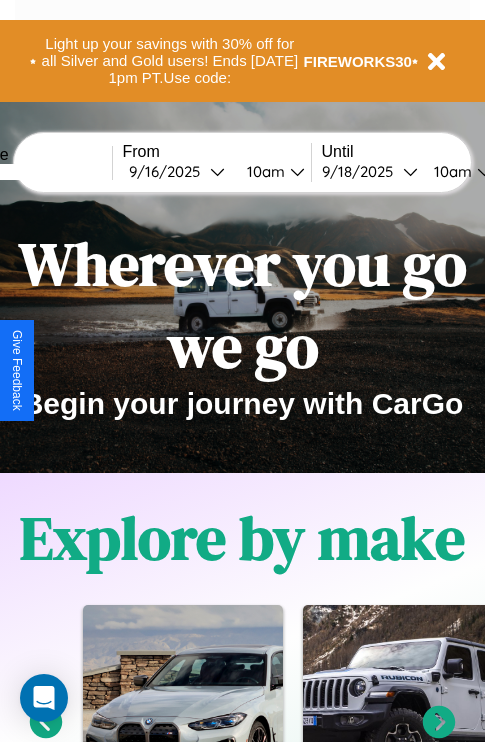 scroll, scrollTop: 0, scrollLeft: 74, axis: horizontal 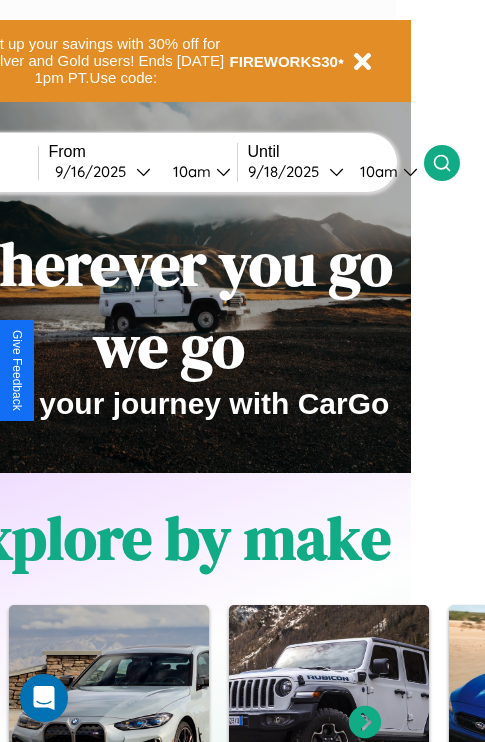 click 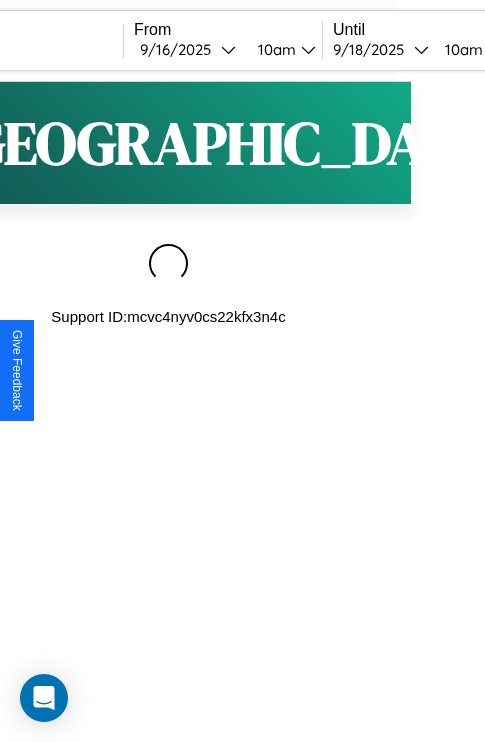 scroll, scrollTop: 0, scrollLeft: 0, axis: both 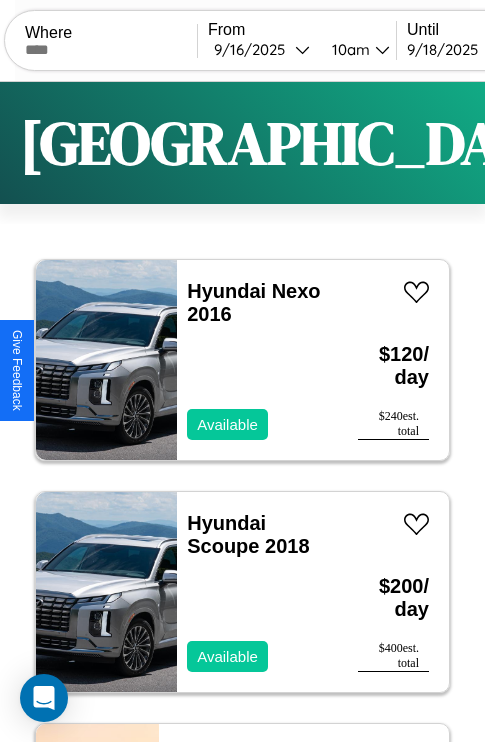 click on "Filters" at bounding box center [640, 143] 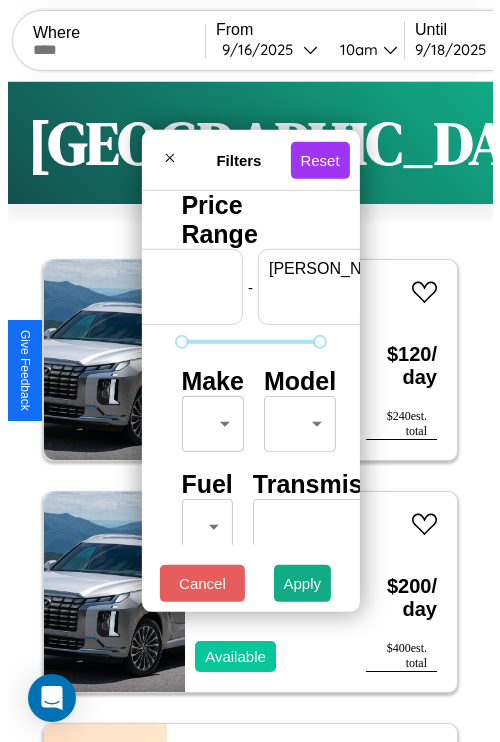 scroll, scrollTop: 0, scrollLeft: 124, axis: horizontal 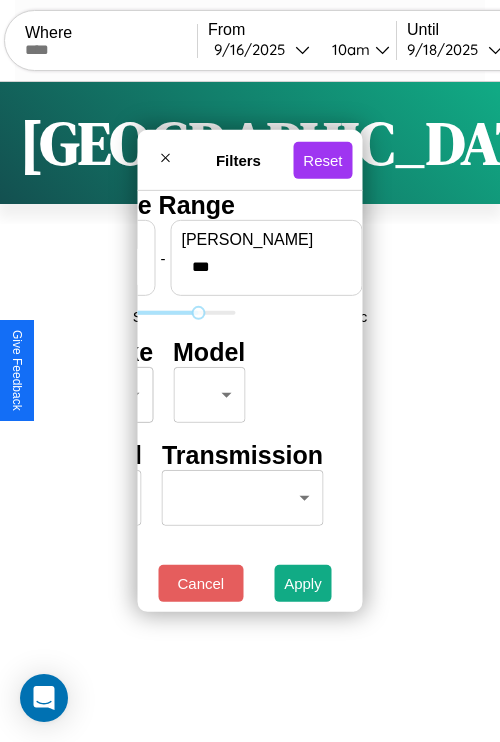 type on "***" 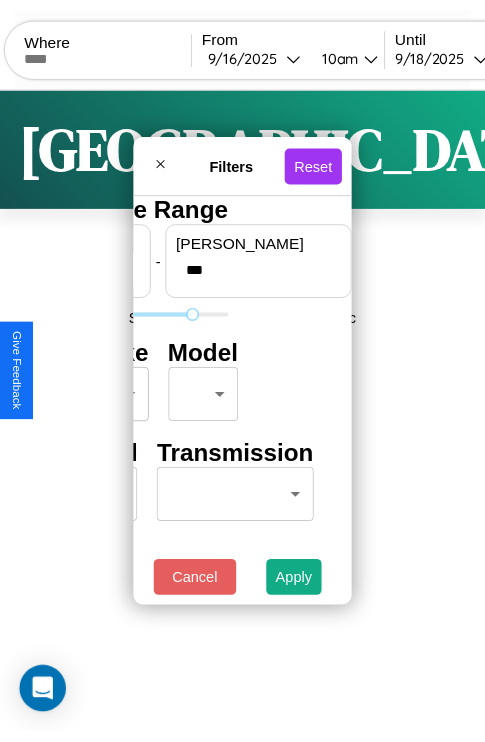 scroll, scrollTop: 0, scrollLeft: 0, axis: both 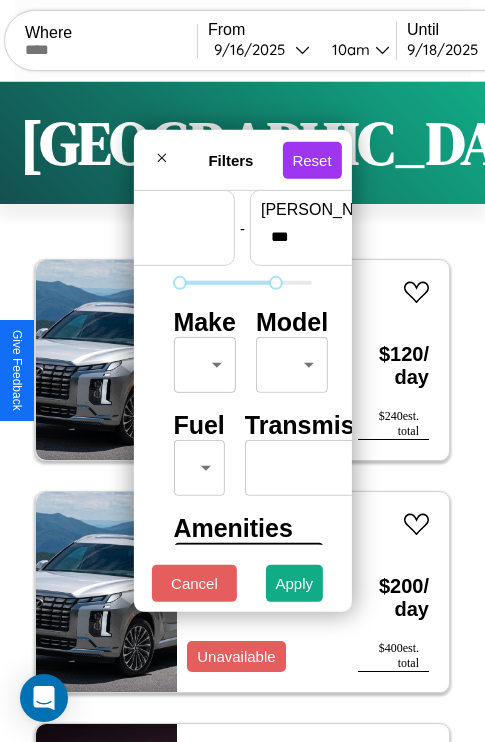 type on "**" 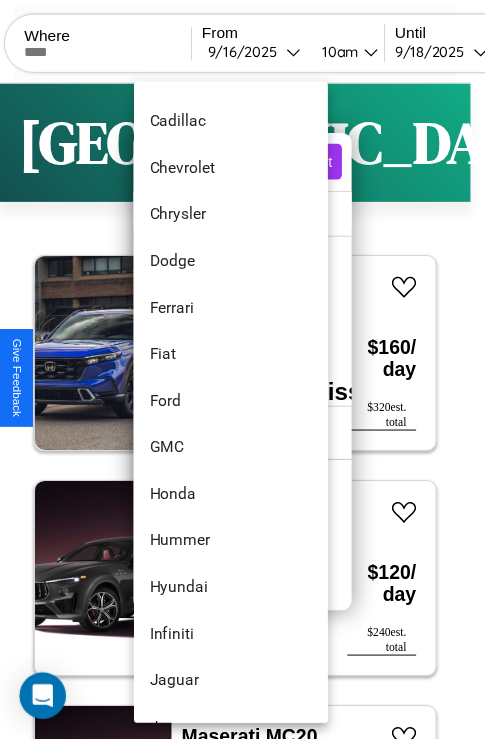 scroll, scrollTop: 614, scrollLeft: 0, axis: vertical 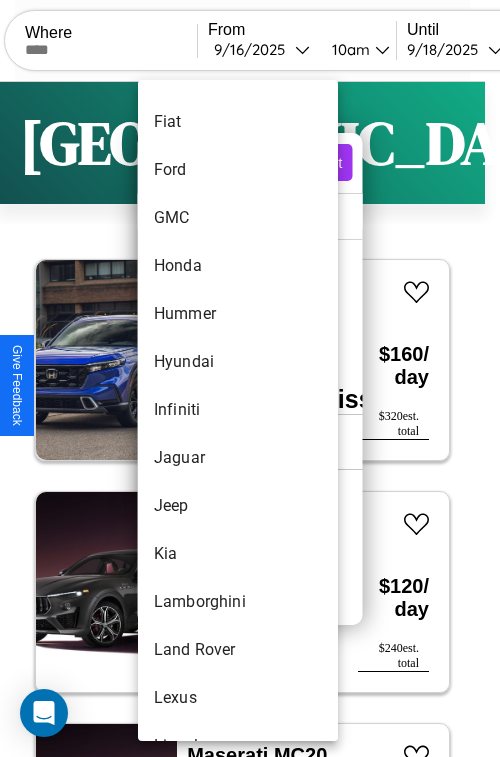 click on "Infiniti" at bounding box center [238, 410] 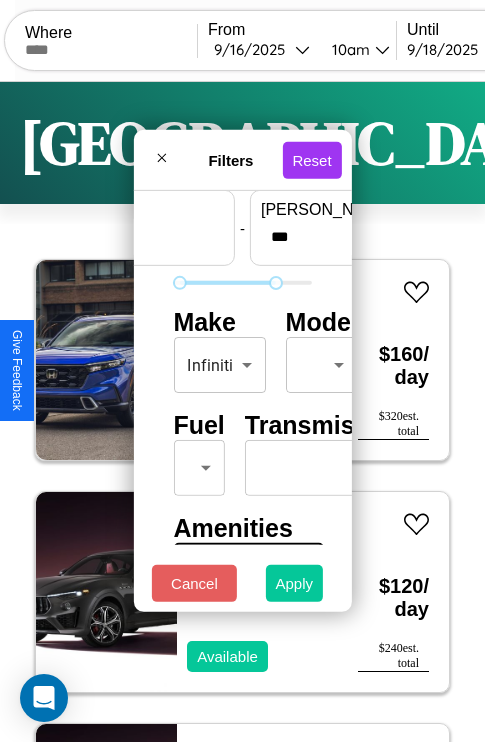 click on "Apply" at bounding box center [295, 583] 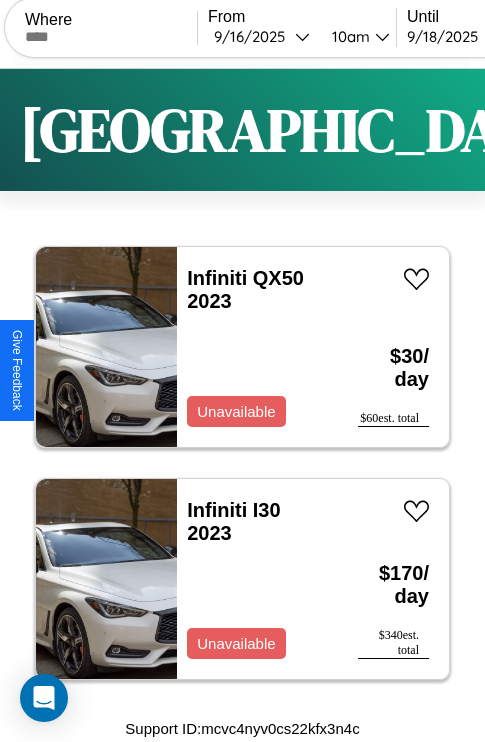 scroll, scrollTop: 0, scrollLeft: 0, axis: both 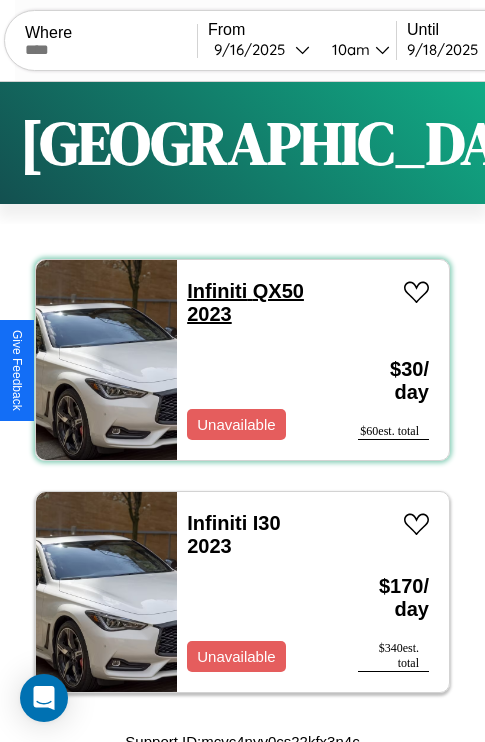 click on "Infiniti   QX50   2023" at bounding box center [245, 302] 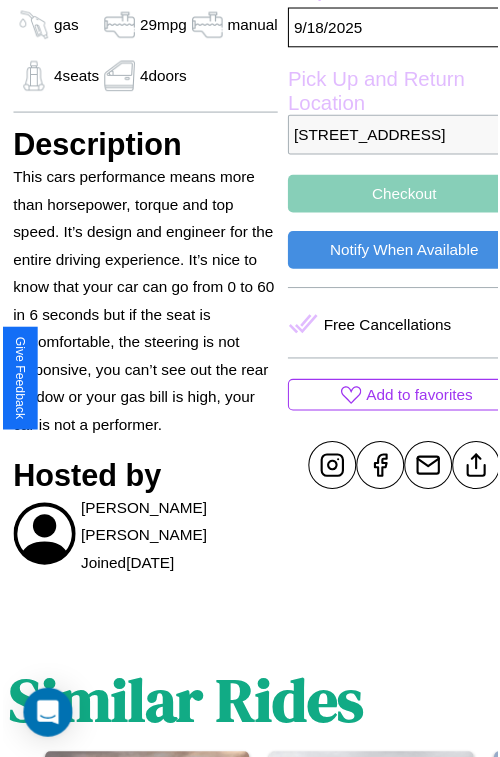 scroll, scrollTop: 605, scrollLeft: 68, axis: both 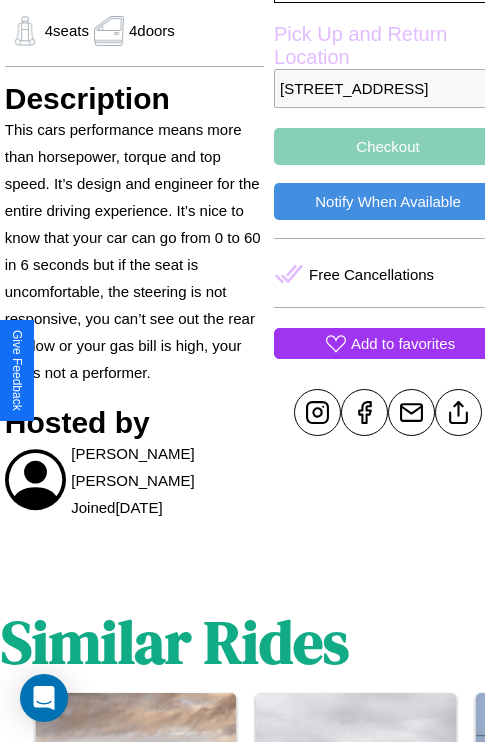 click on "Add to favorites" at bounding box center [403, 343] 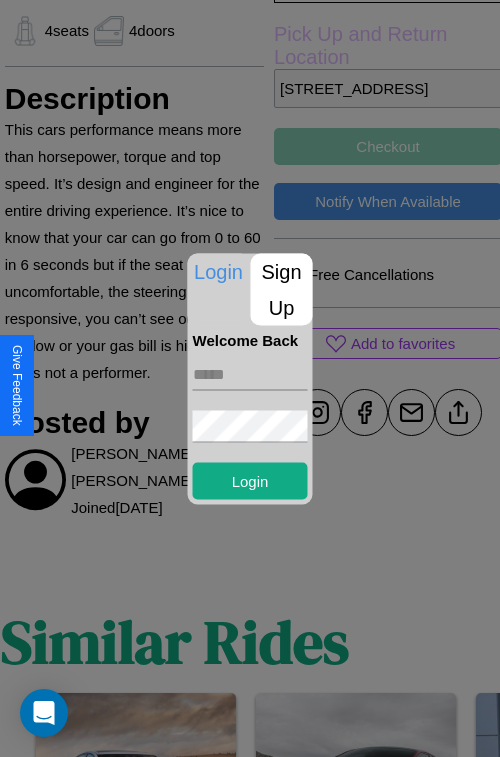 click on "Sign Up" at bounding box center [282, 289] 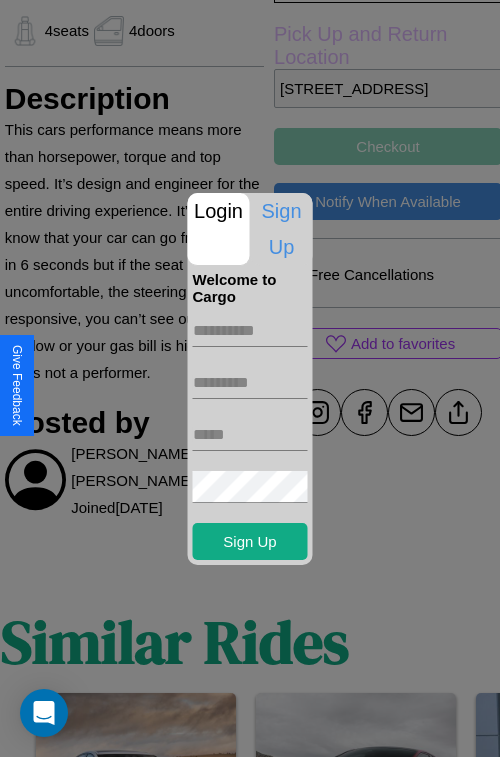 click at bounding box center [250, 331] 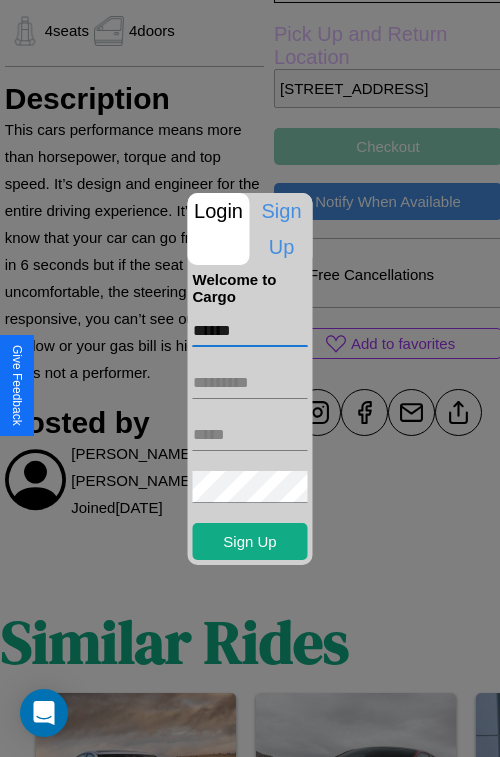 type on "******" 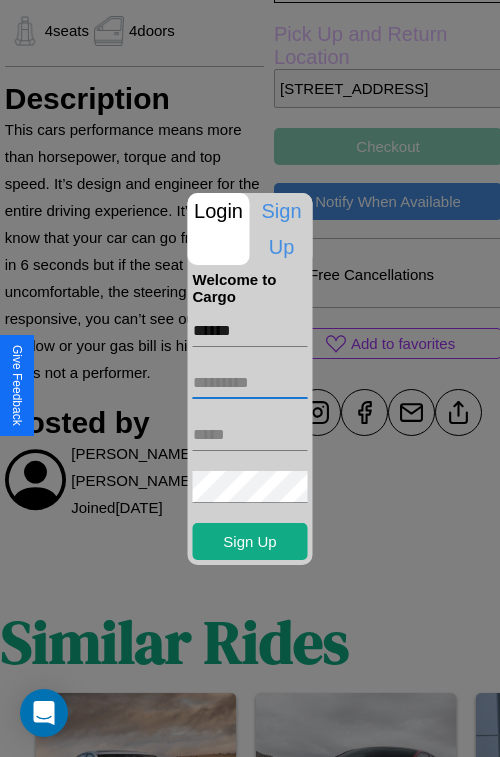 click at bounding box center [250, 383] 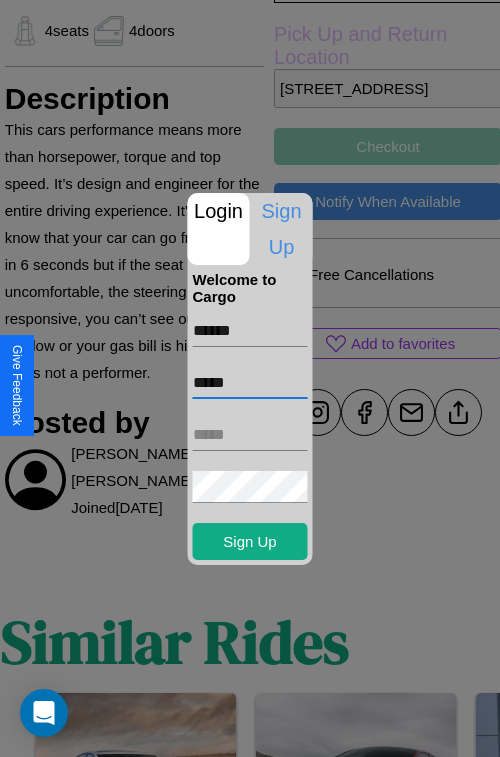 type on "*****" 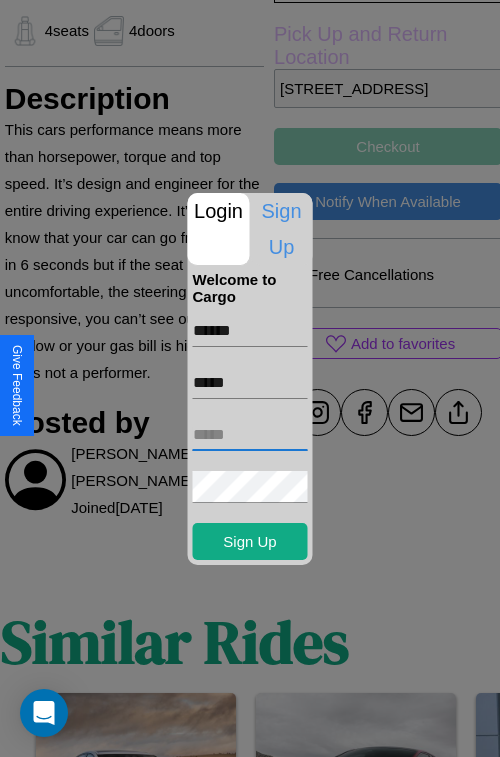 click at bounding box center [250, 435] 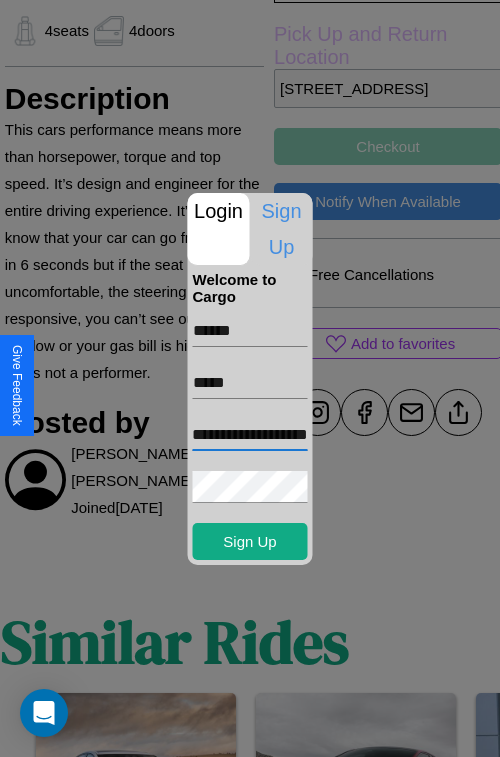 scroll, scrollTop: 0, scrollLeft: 45, axis: horizontal 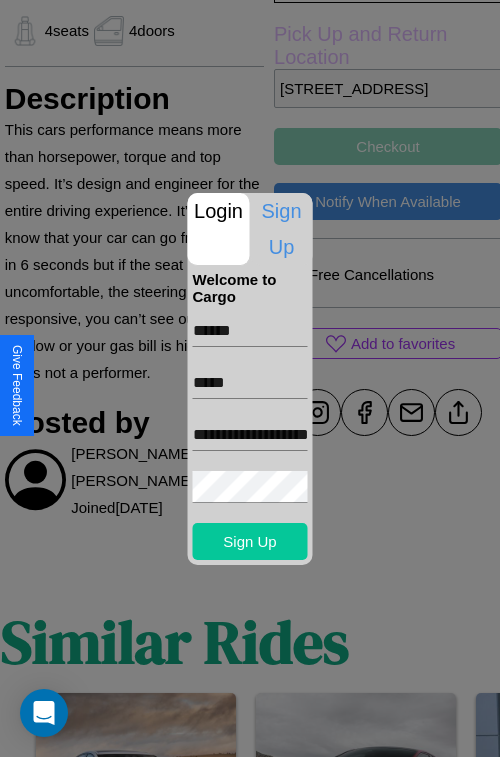 click on "Sign Up" at bounding box center [250, 541] 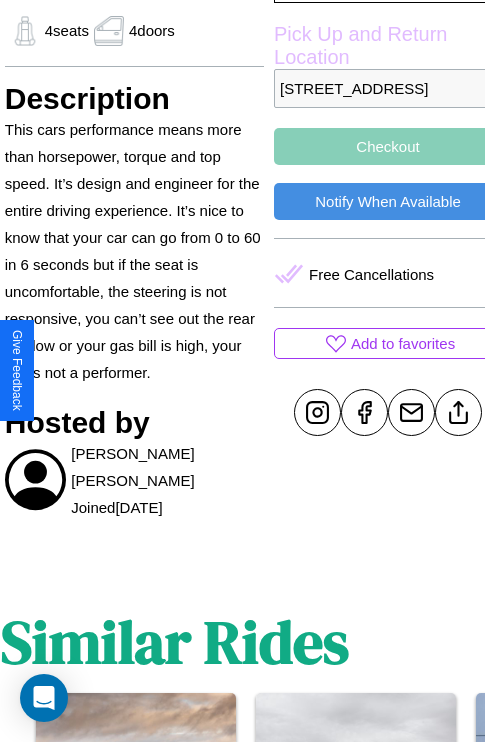scroll, scrollTop: 605, scrollLeft: 68, axis: both 